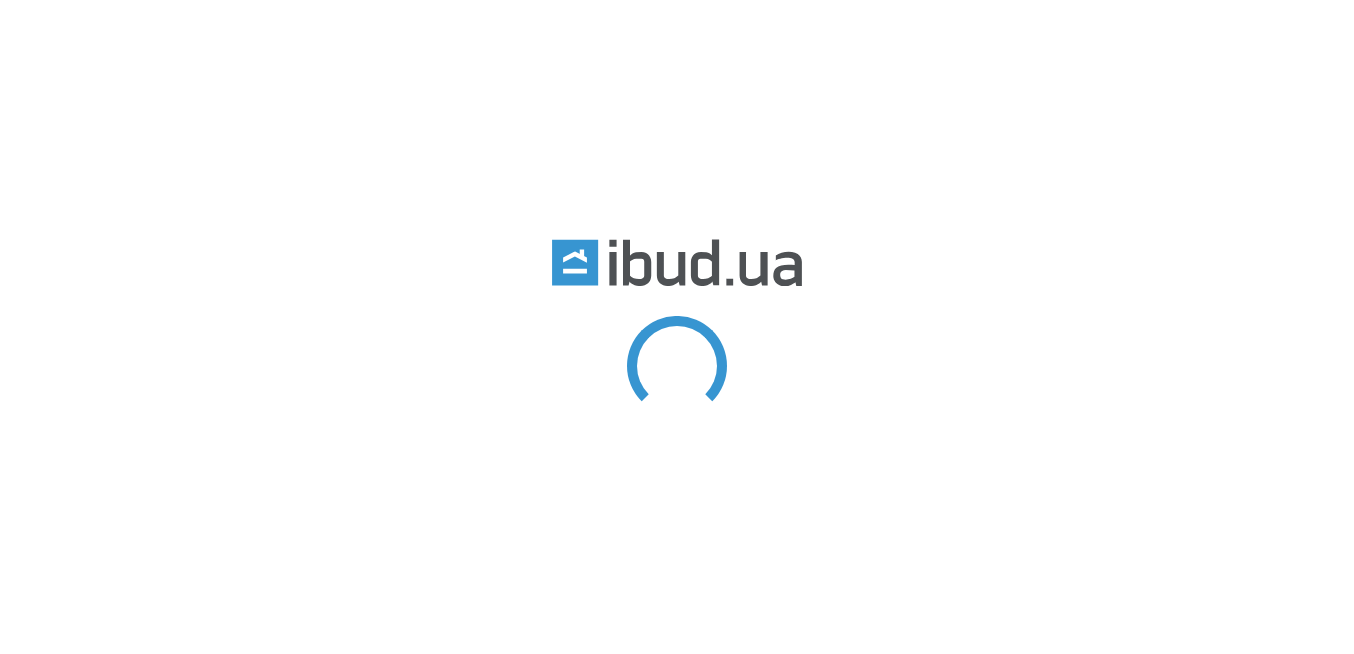 scroll, scrollTop: 0, scrollLeft: 0, axis: both 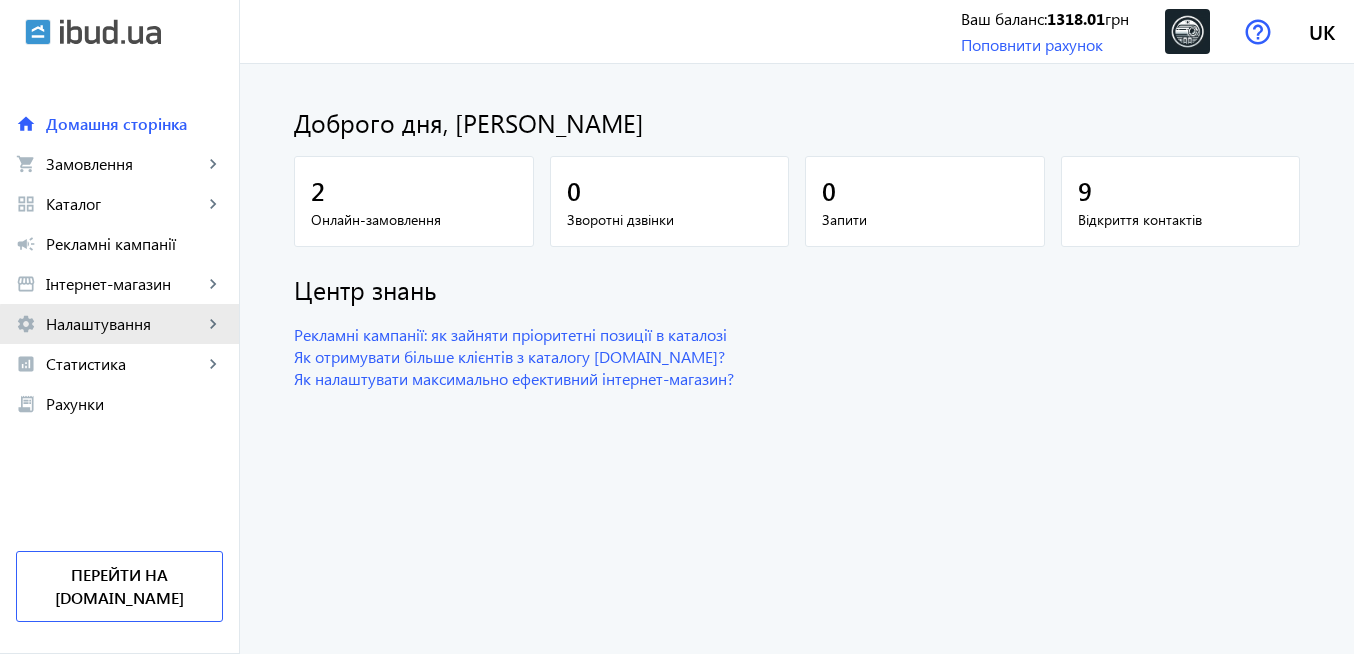 click on "Налаштування" 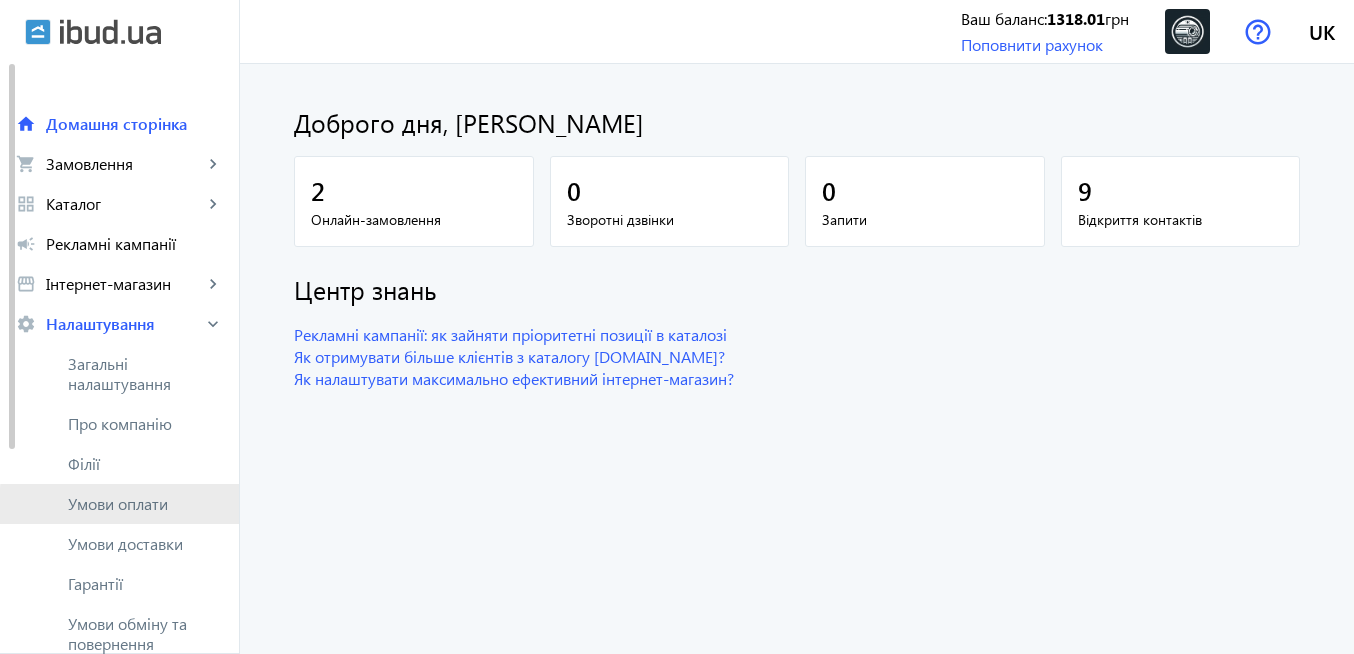 click on "Умови оплати" 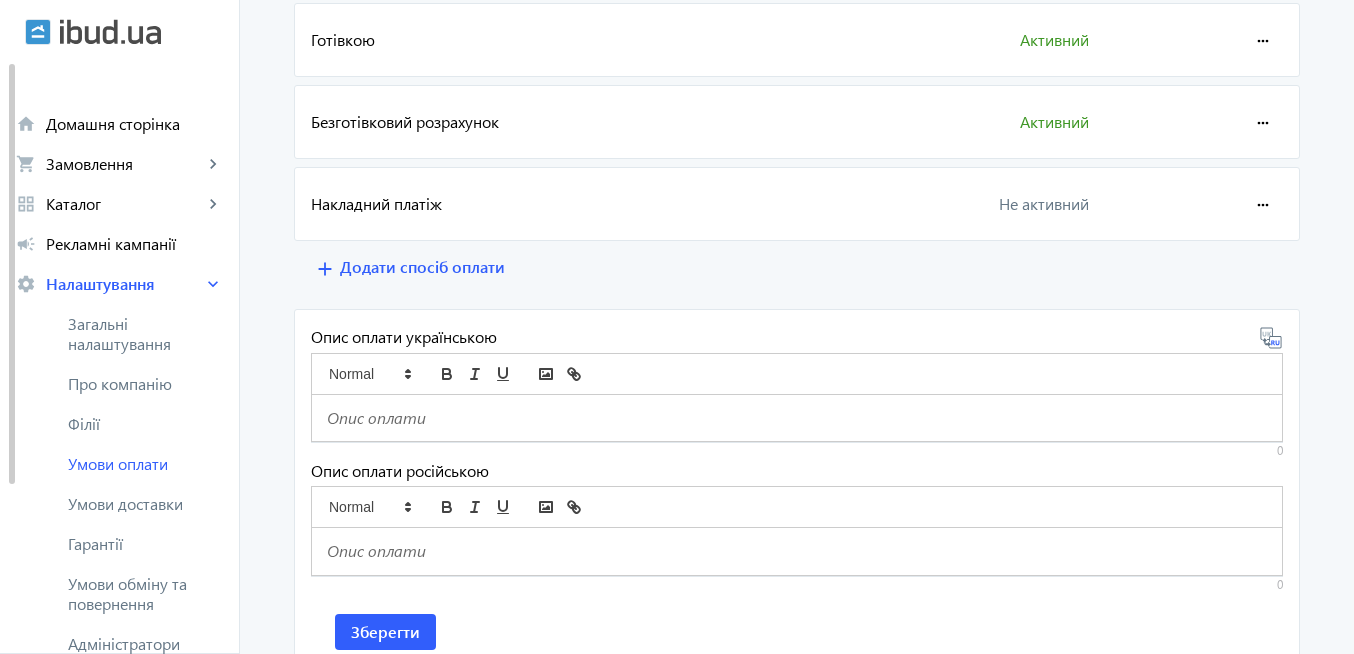 scroll, scrollTop: 307, scrollLeft: 0, axis: vertical 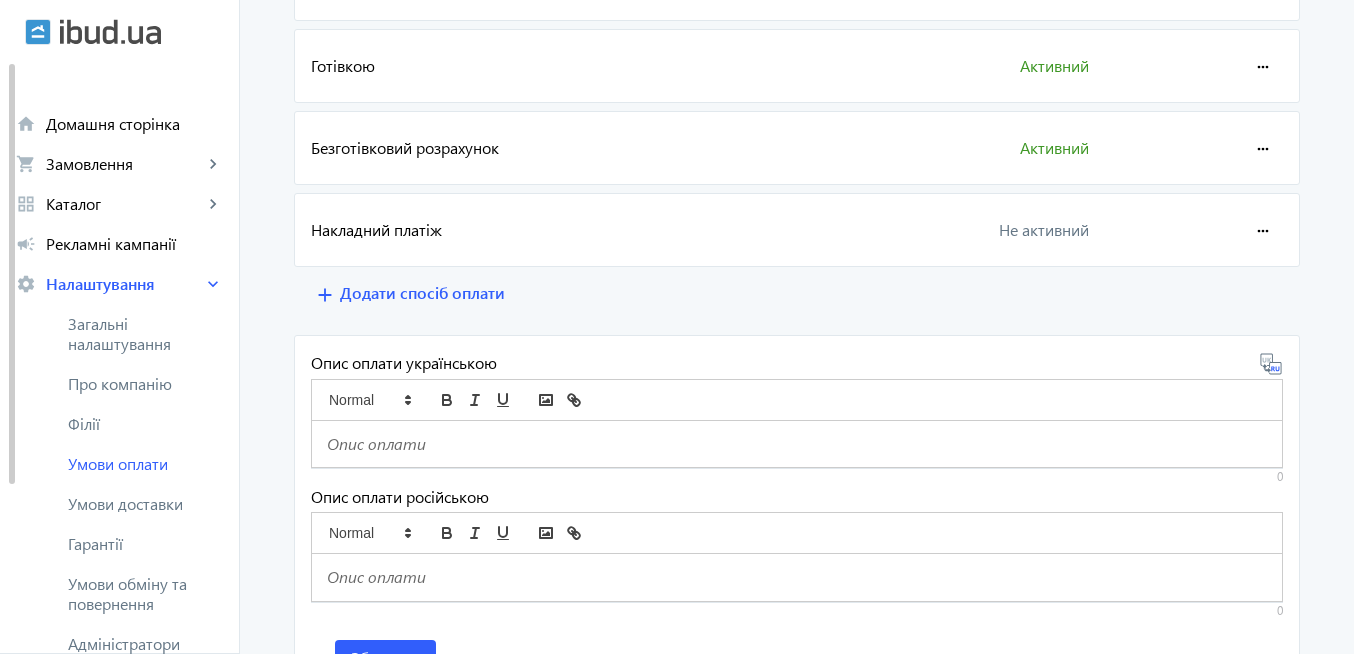 click on "more_horiz" 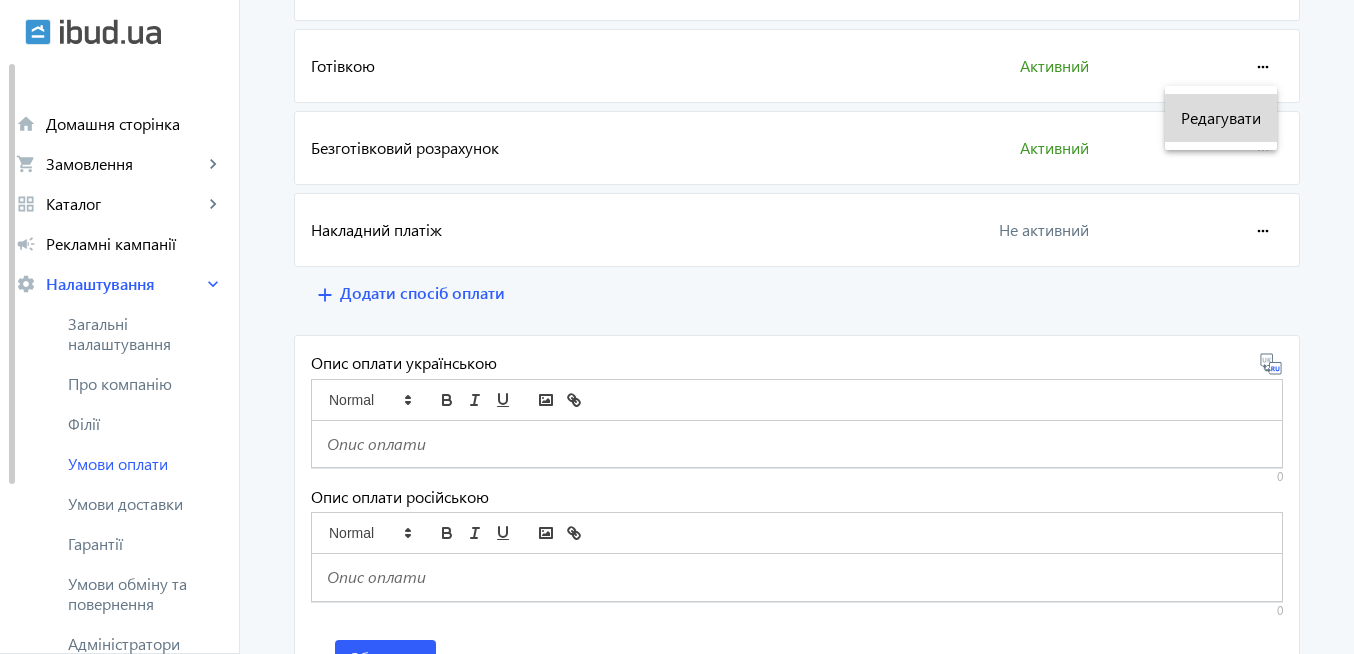 click on "Редагувати" at bounding box center [1221, 118] 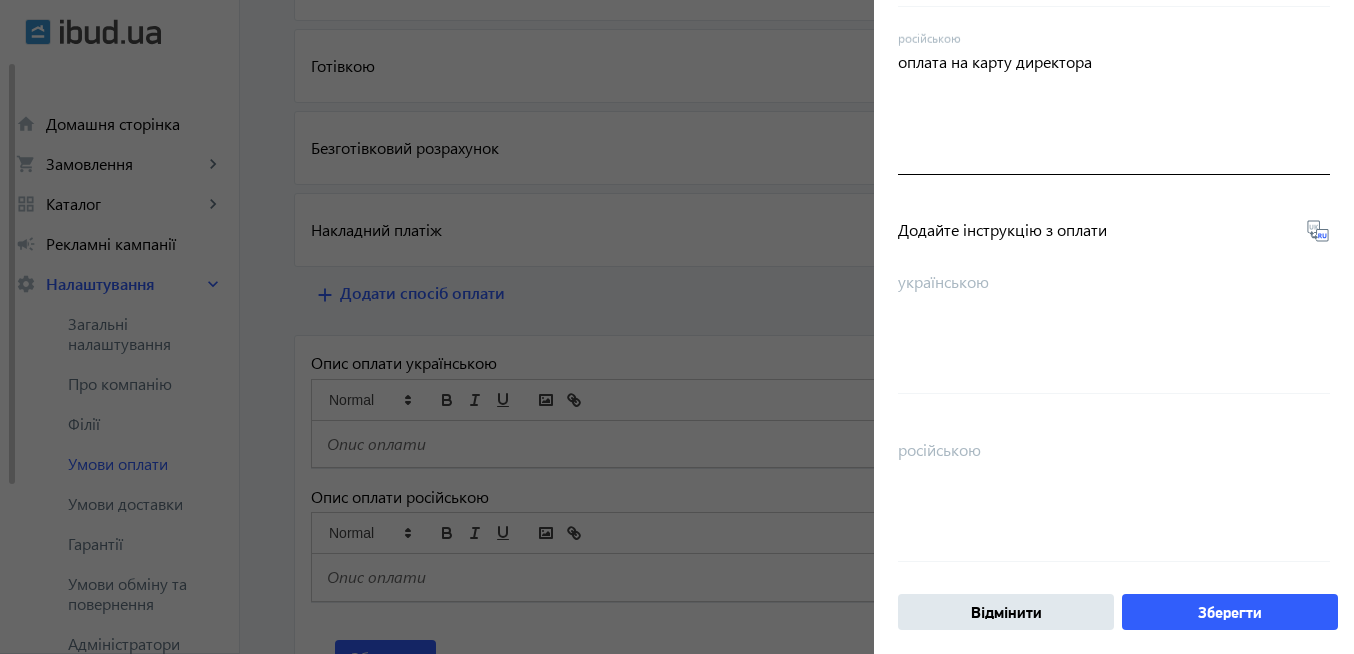 scroll, scrollTop: 345, scrollLeft: 0, axis: vertical 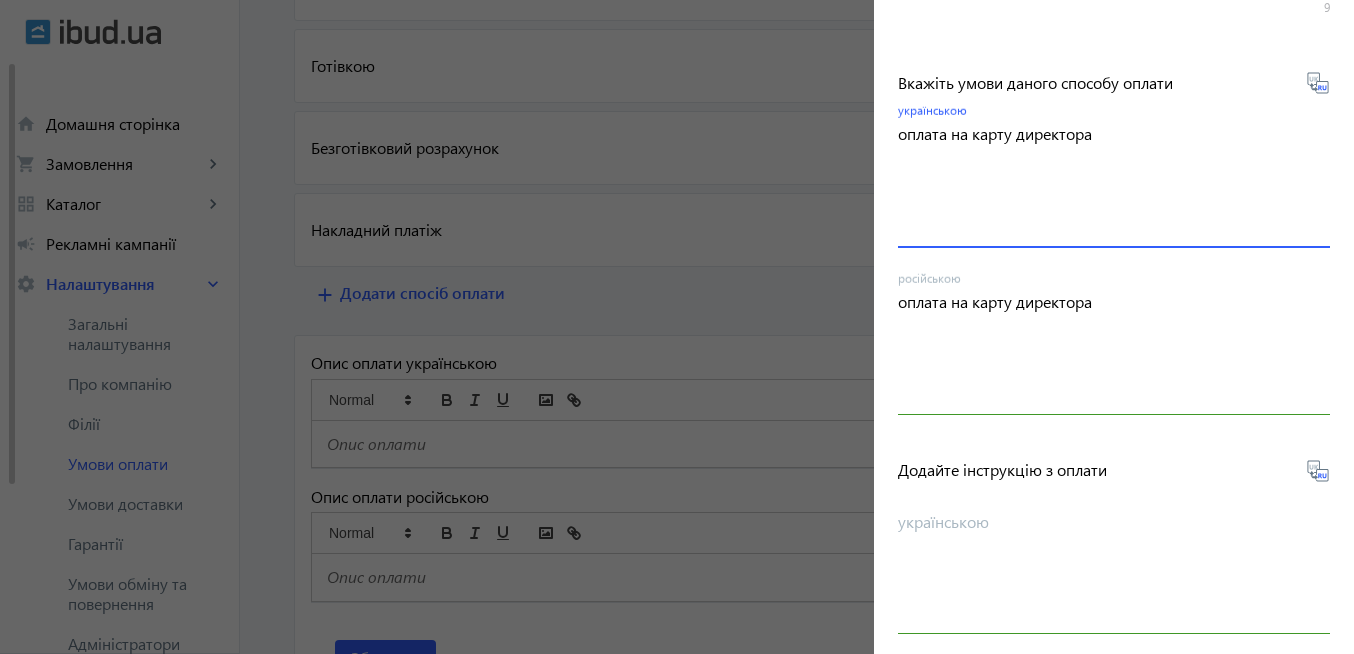 drag, startPoint x: 1115, startPoint y: 136, endPoint x: 891, endPoint y: 129, distance: 224.10934 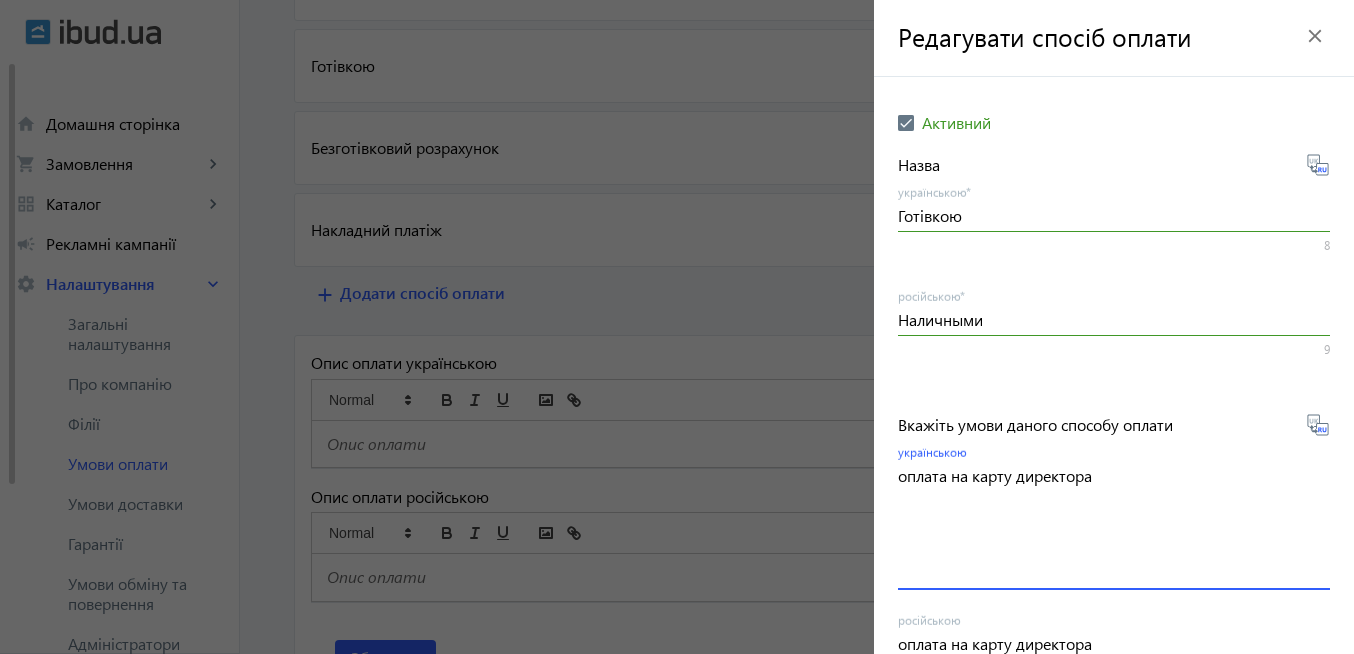 scroll, scrollTop: 0, scrollLeft: 0, axis: both 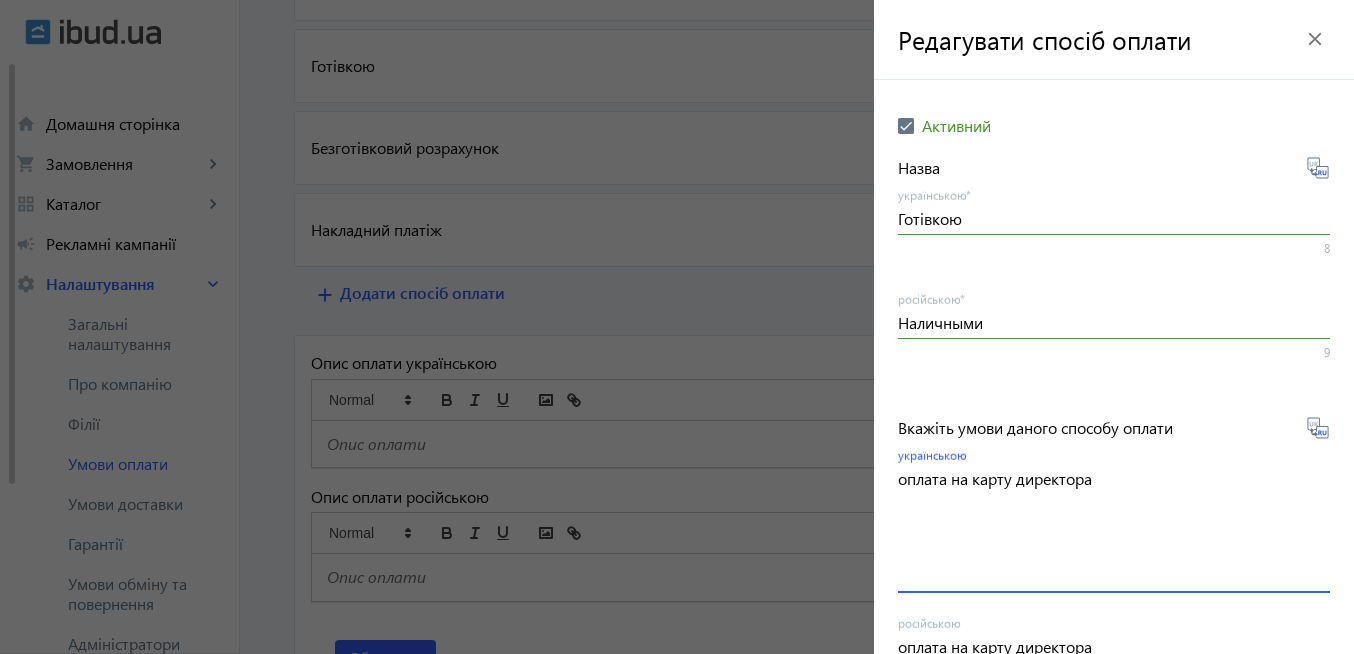 click on "close" 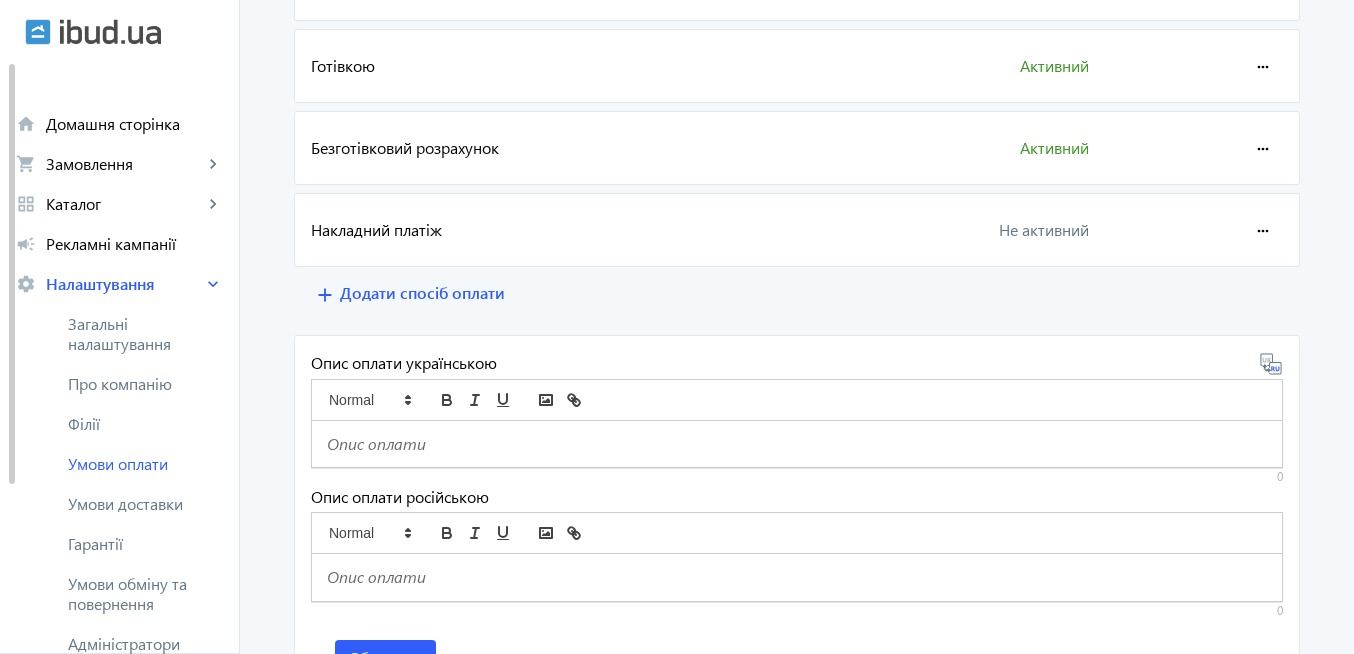 click at bounding box center (797, 444) 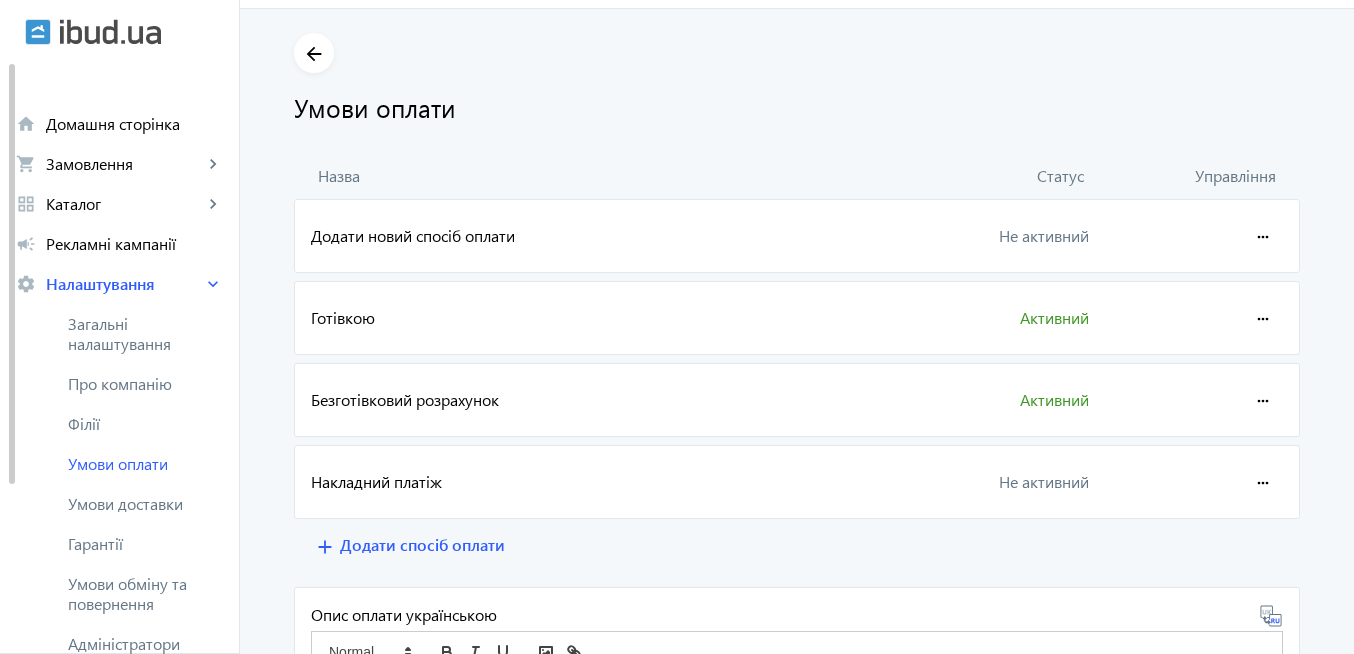 scroll, scrollTop: 0, scrollLeft: 0, axis: both 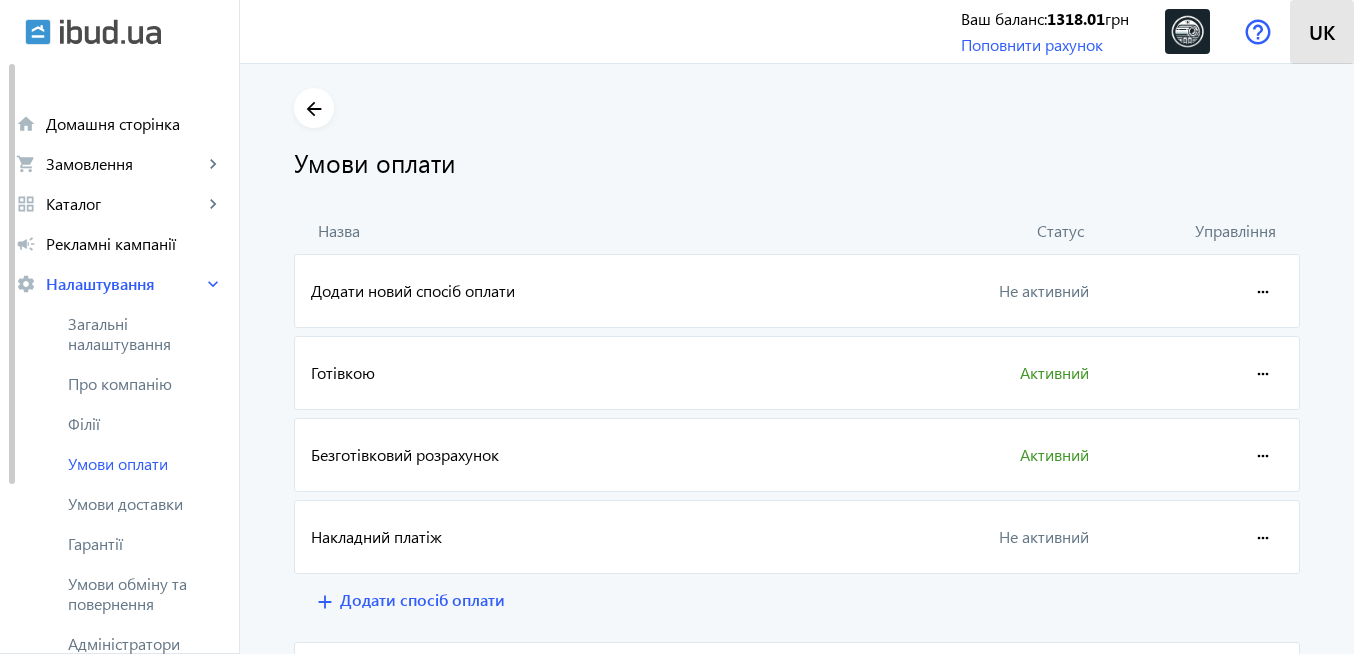 click on "uk" 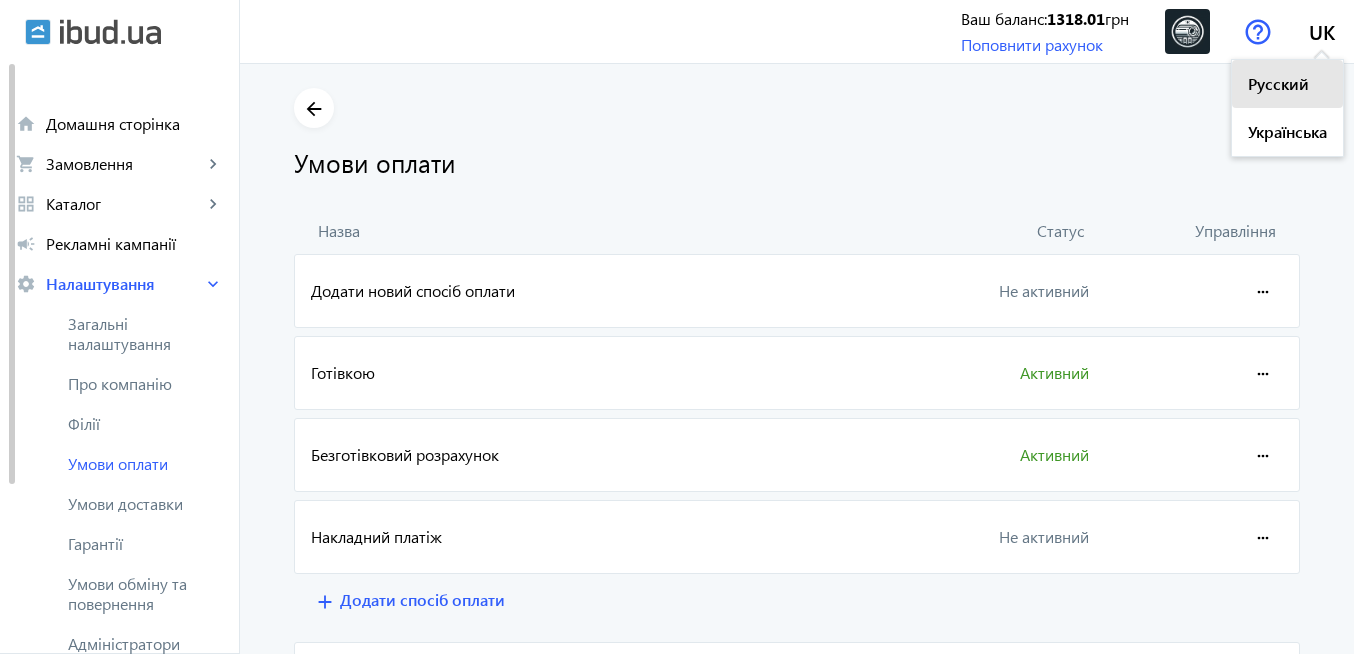 click on "Русский" 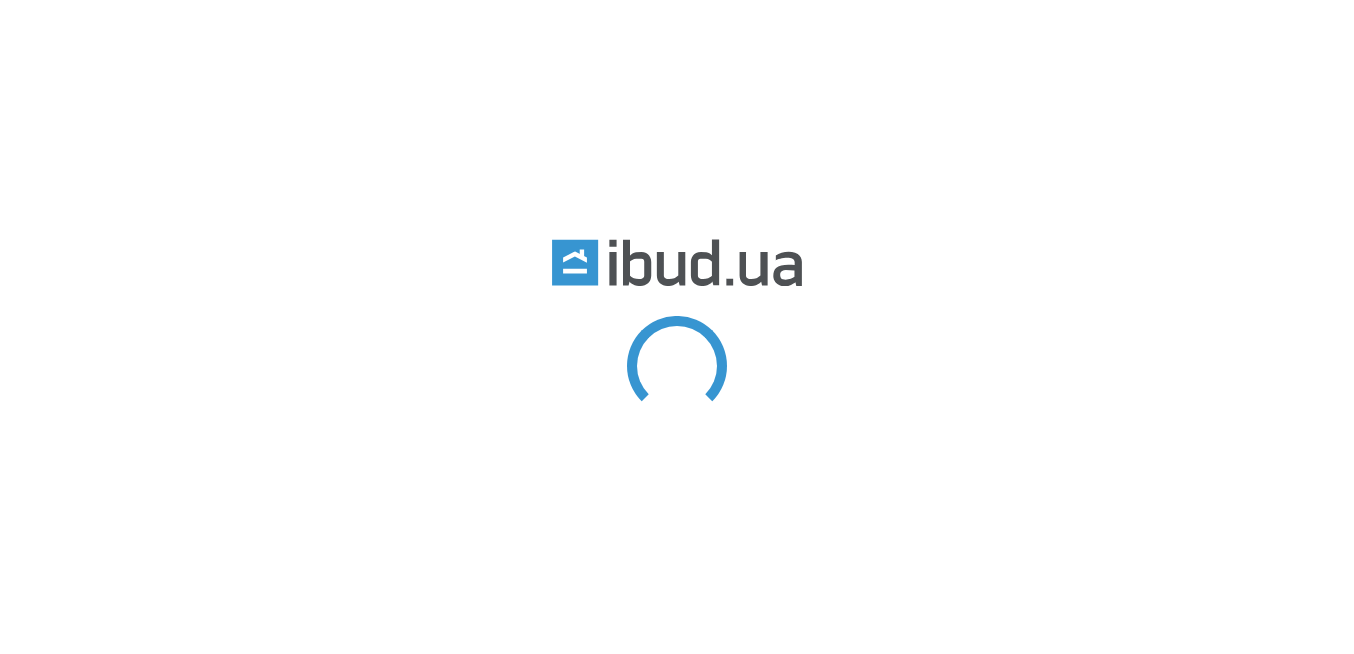 scroll, scrollTop: 0, scrollLeft: 0, axis: both 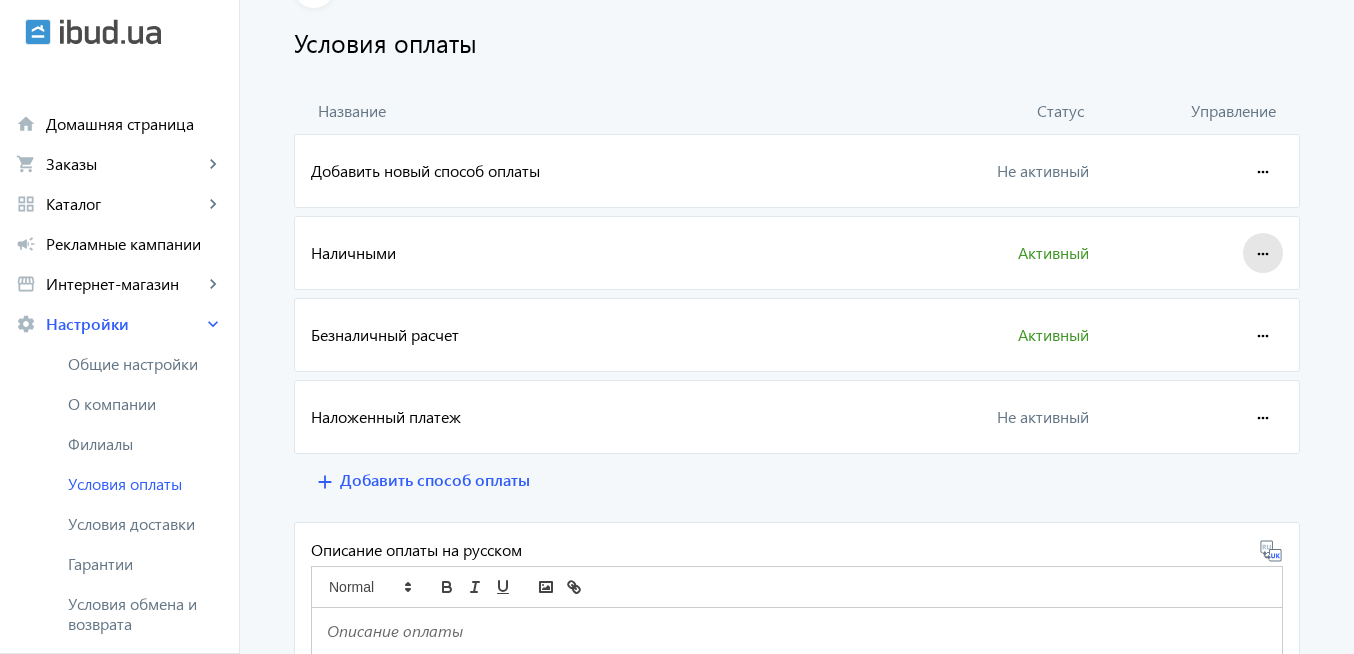 click on "more_horiz" 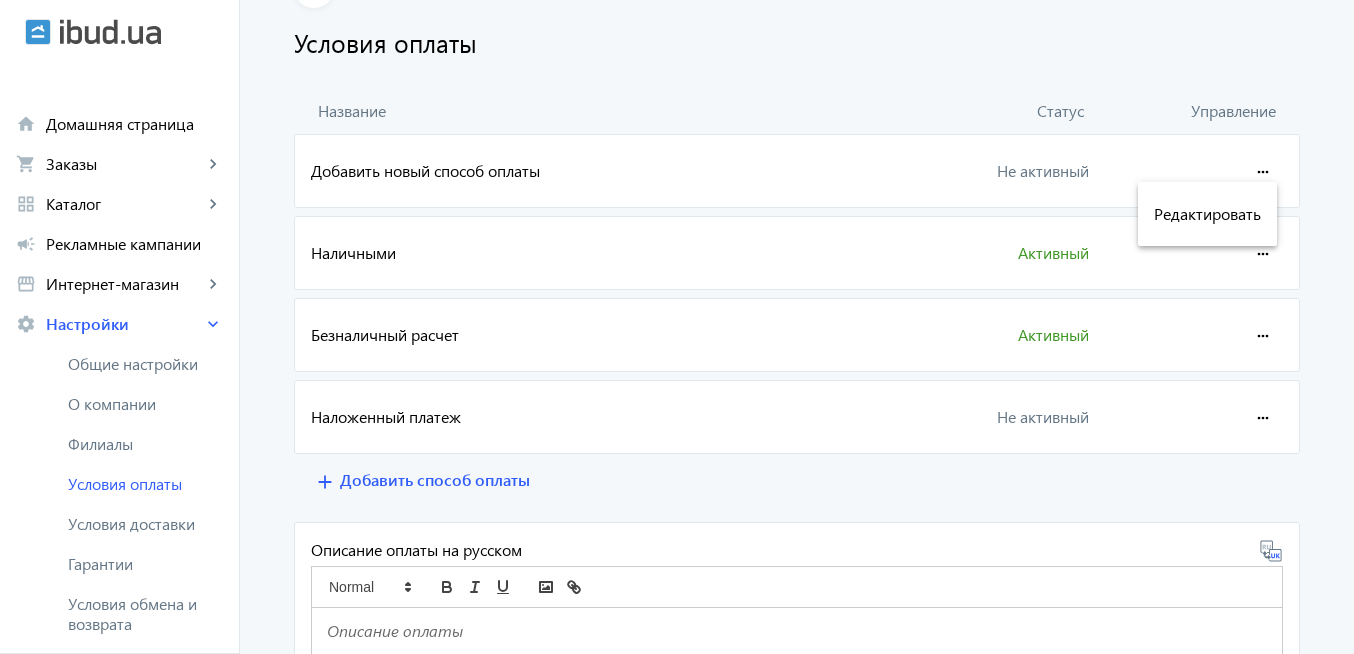 scroll, scrollTop: 427, scrollLeft: 0, axis: vertical 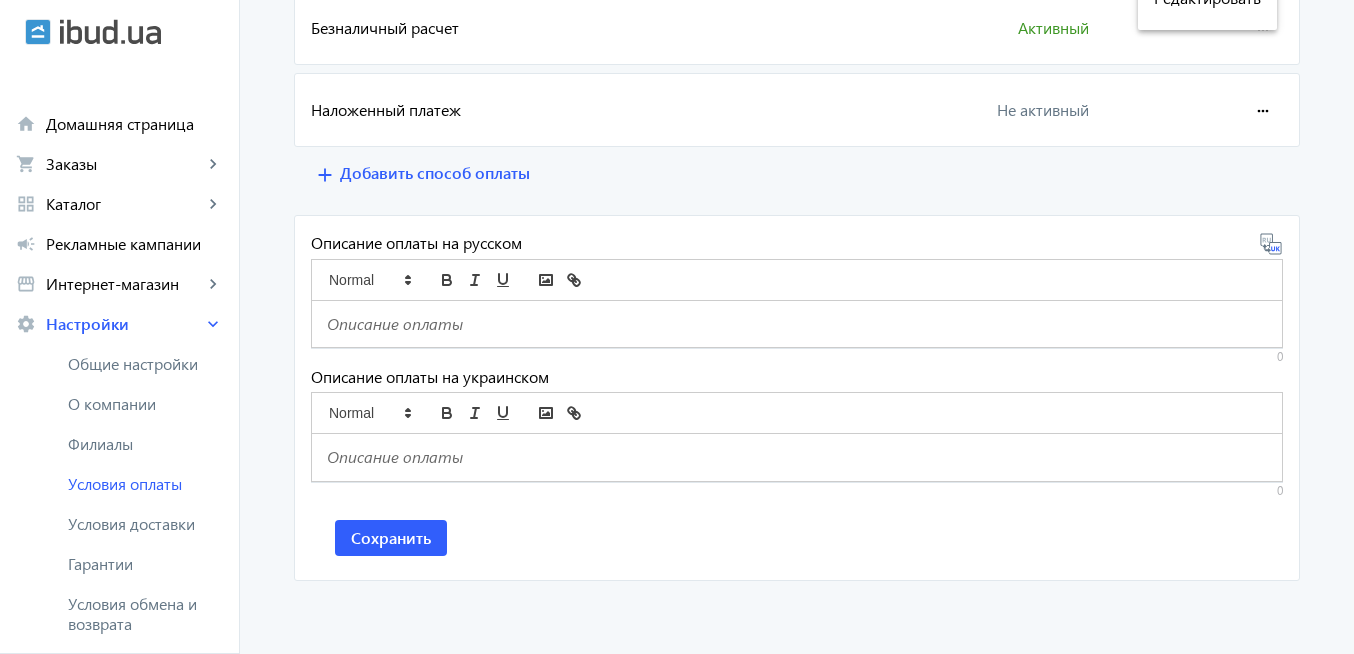 click at bounding box center (677, 327) 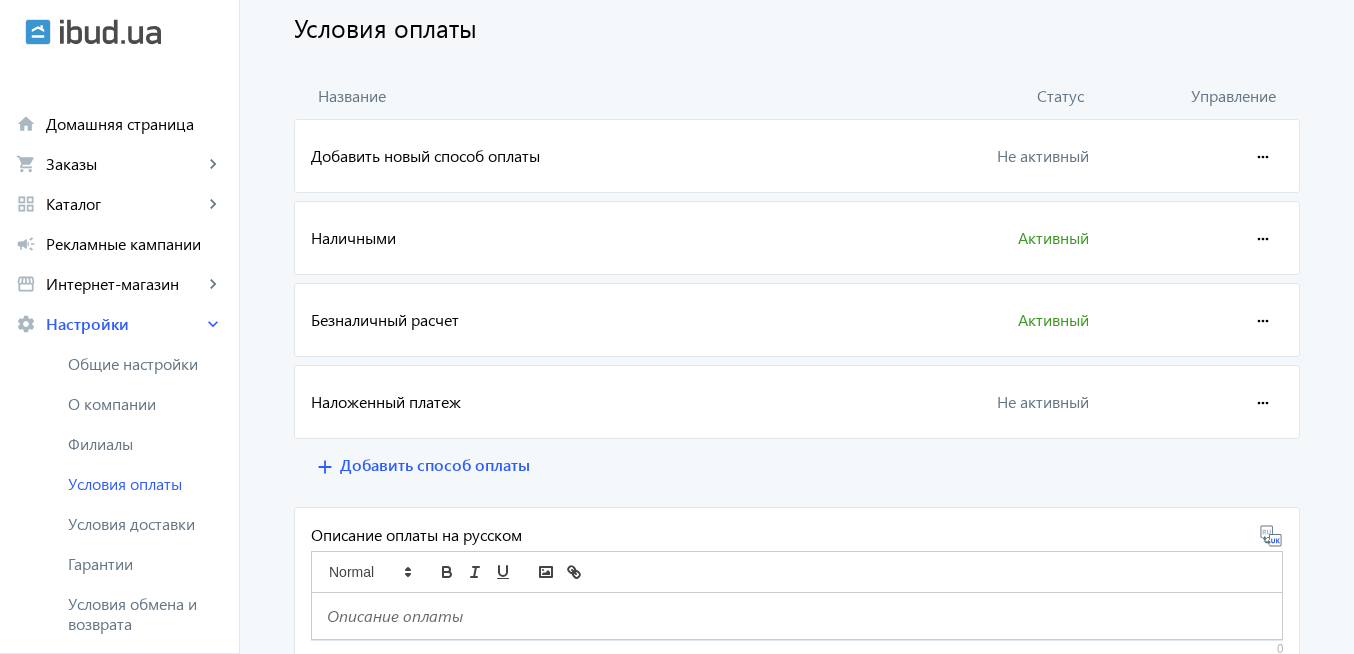 scroll, scrollTop: 286, scrollLeft: 0, axis: vertical 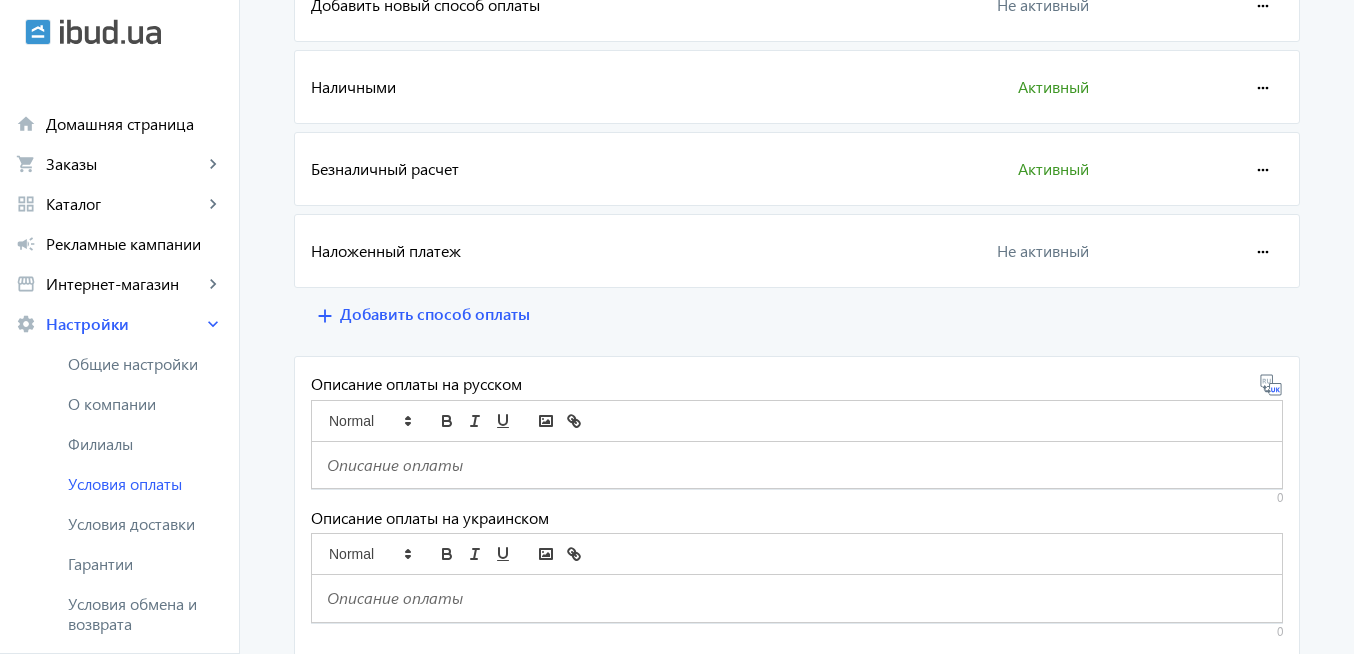 click 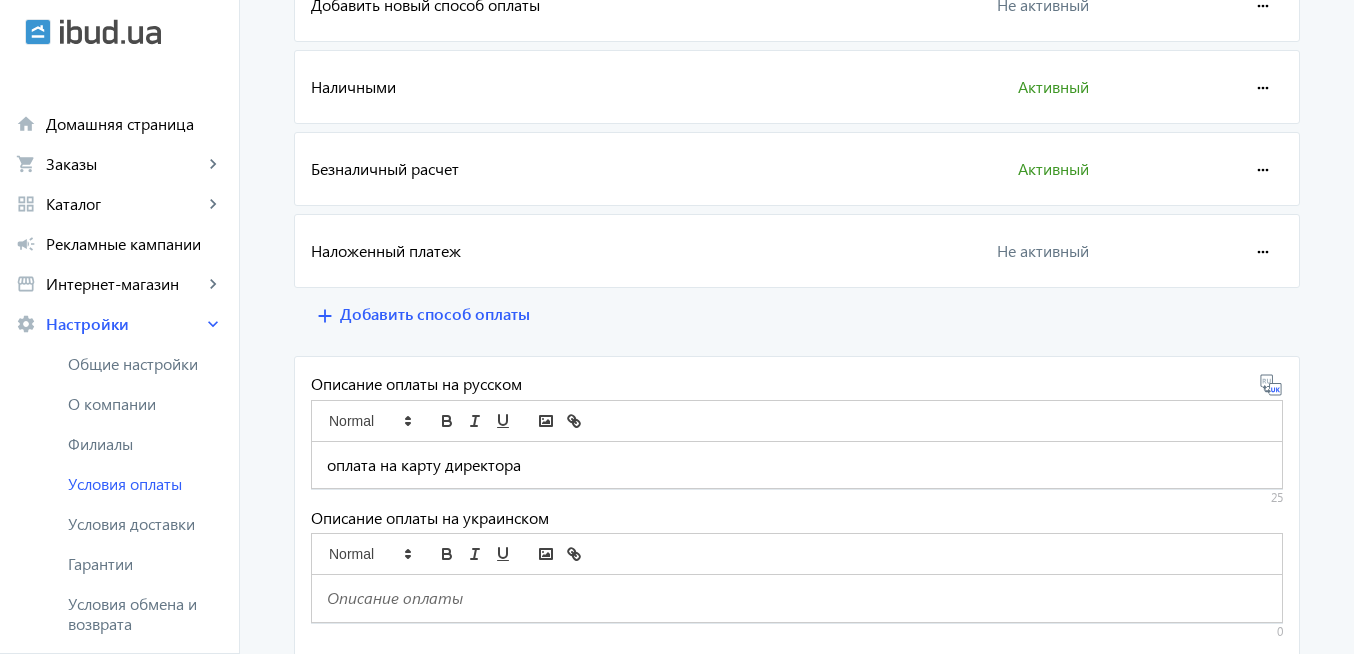 click 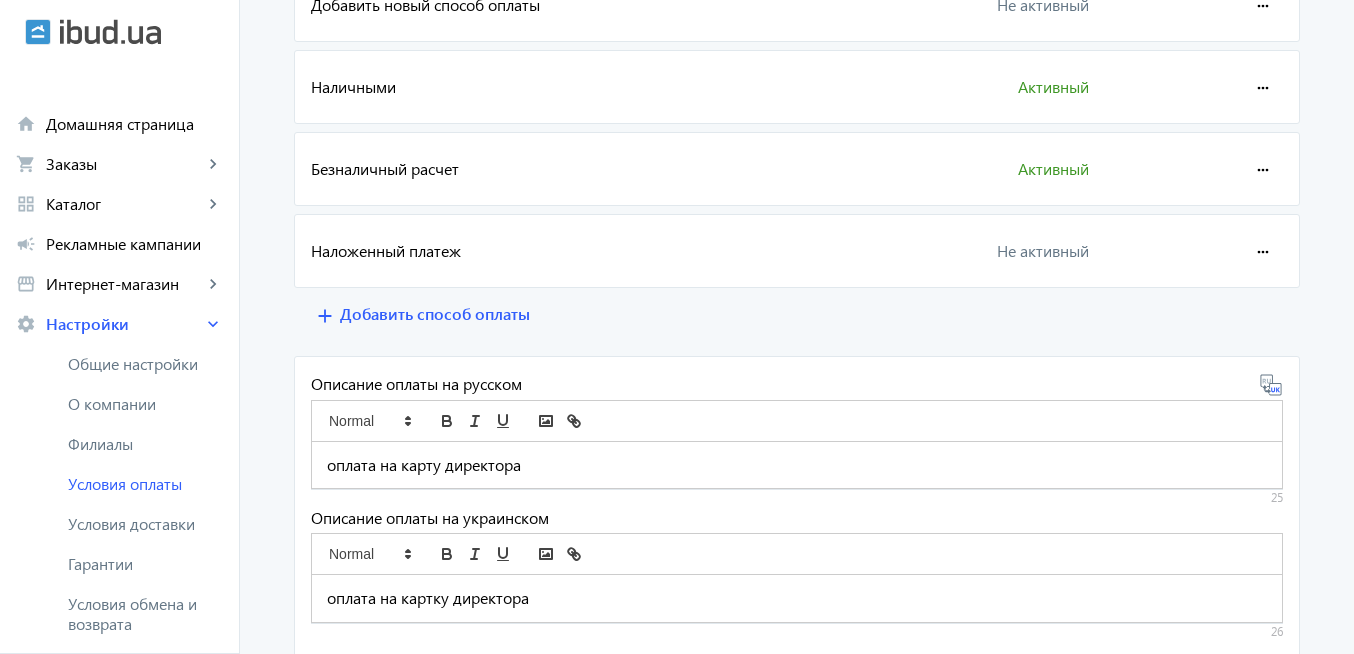 click on "оплата на карту директора" 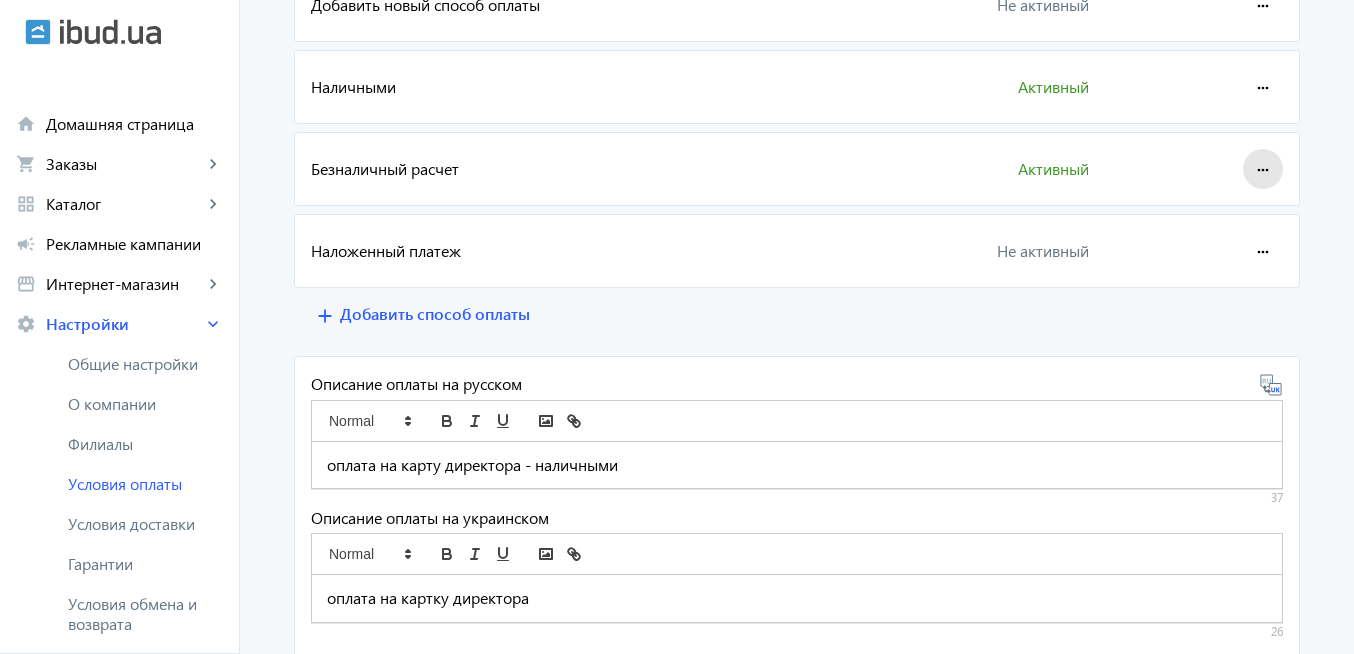 click on "more_horiz" 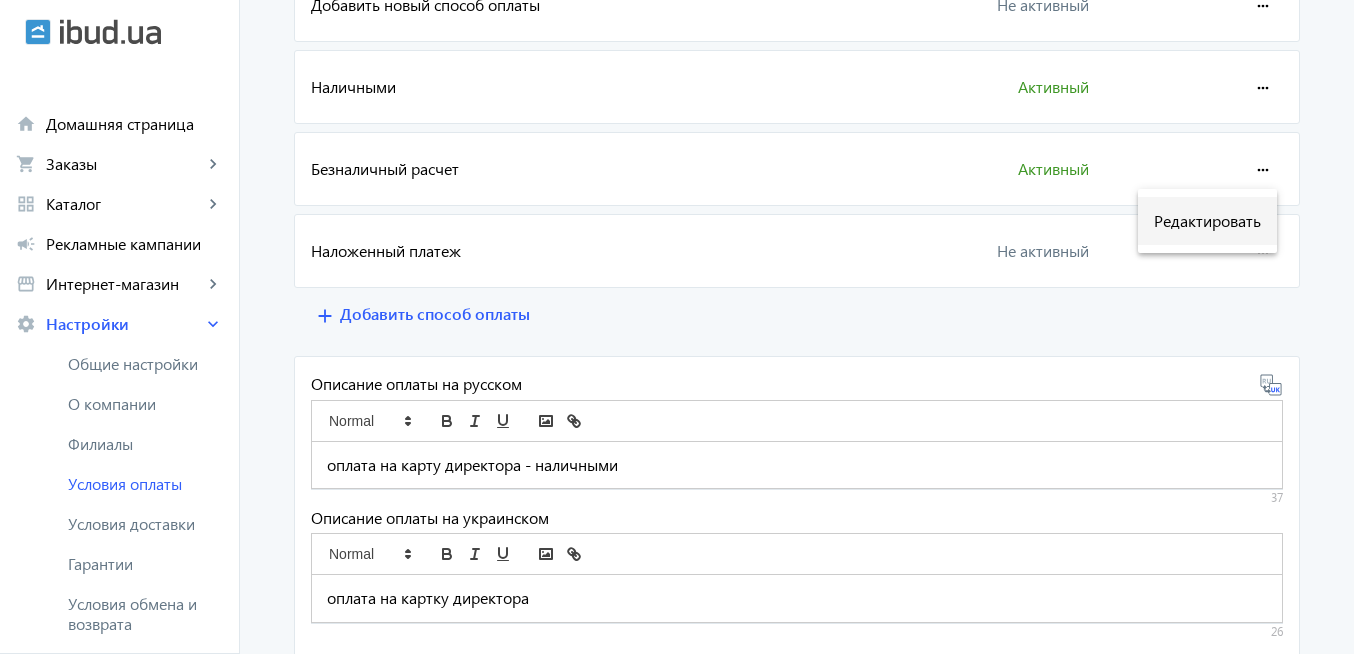 click on "Редактировать" at bounding box center (1207, 221) 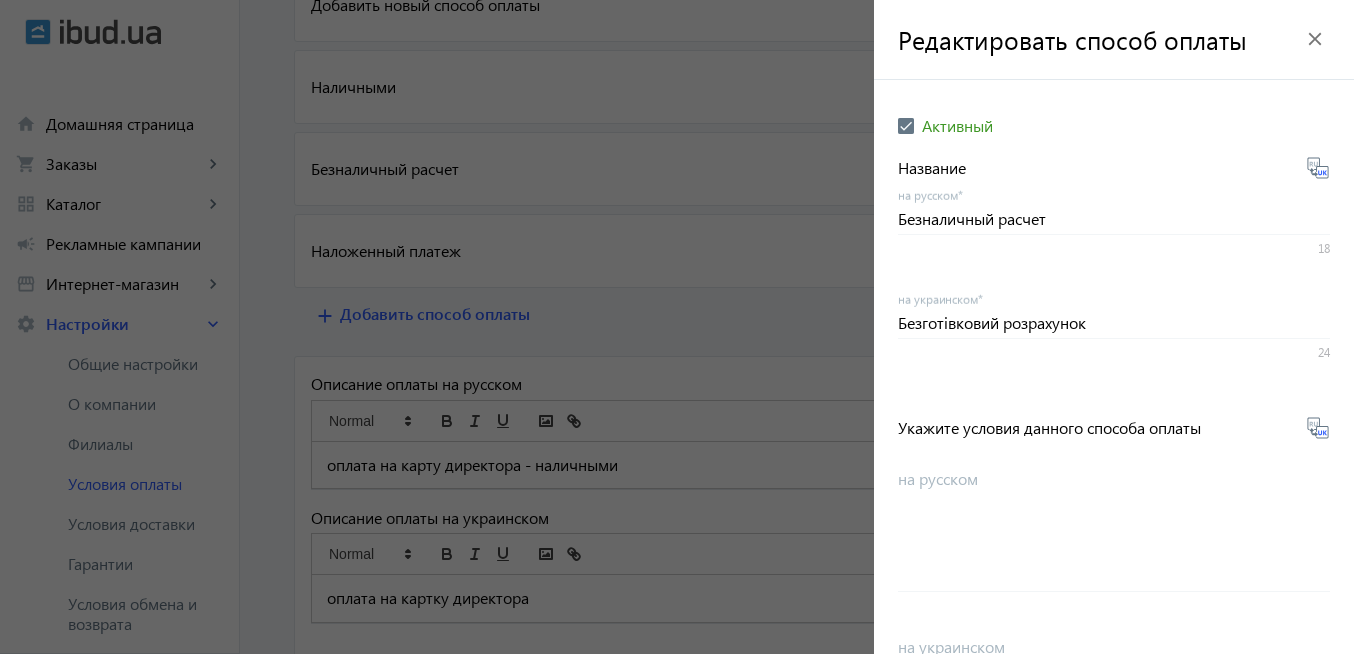 scroll, scrollTop: 120, scrollLeft: 0, axis: vertical 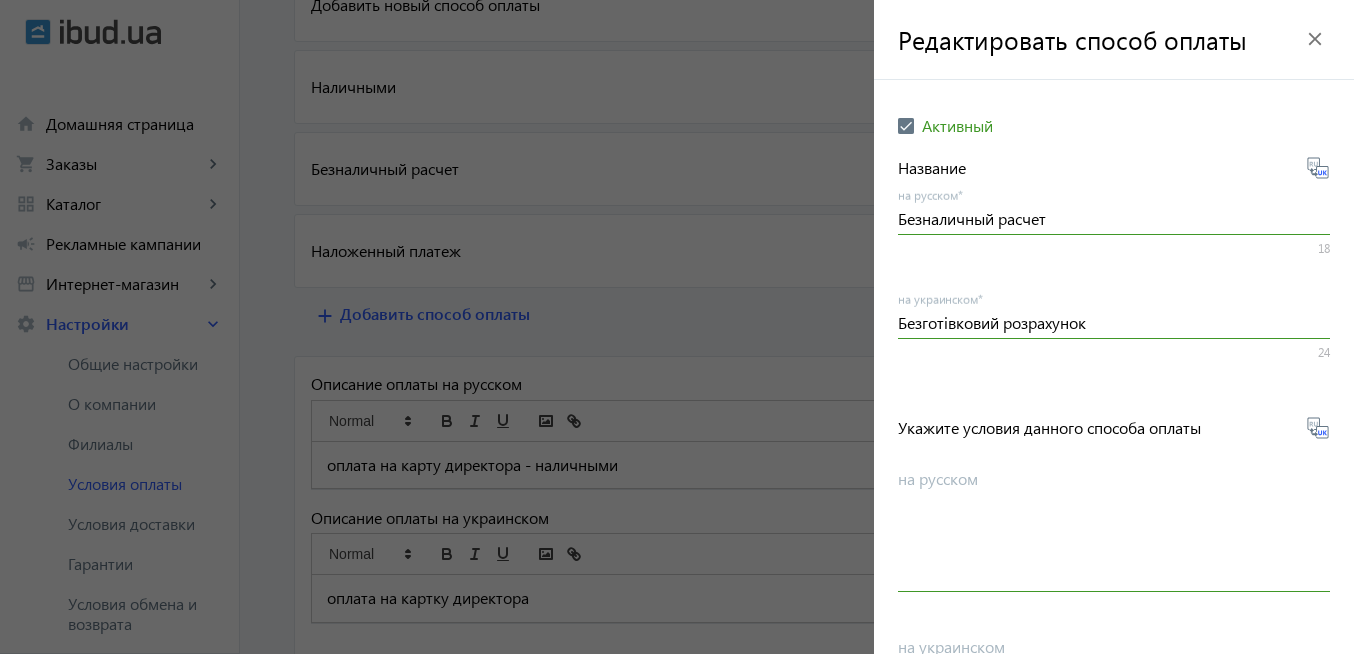 click on "close" 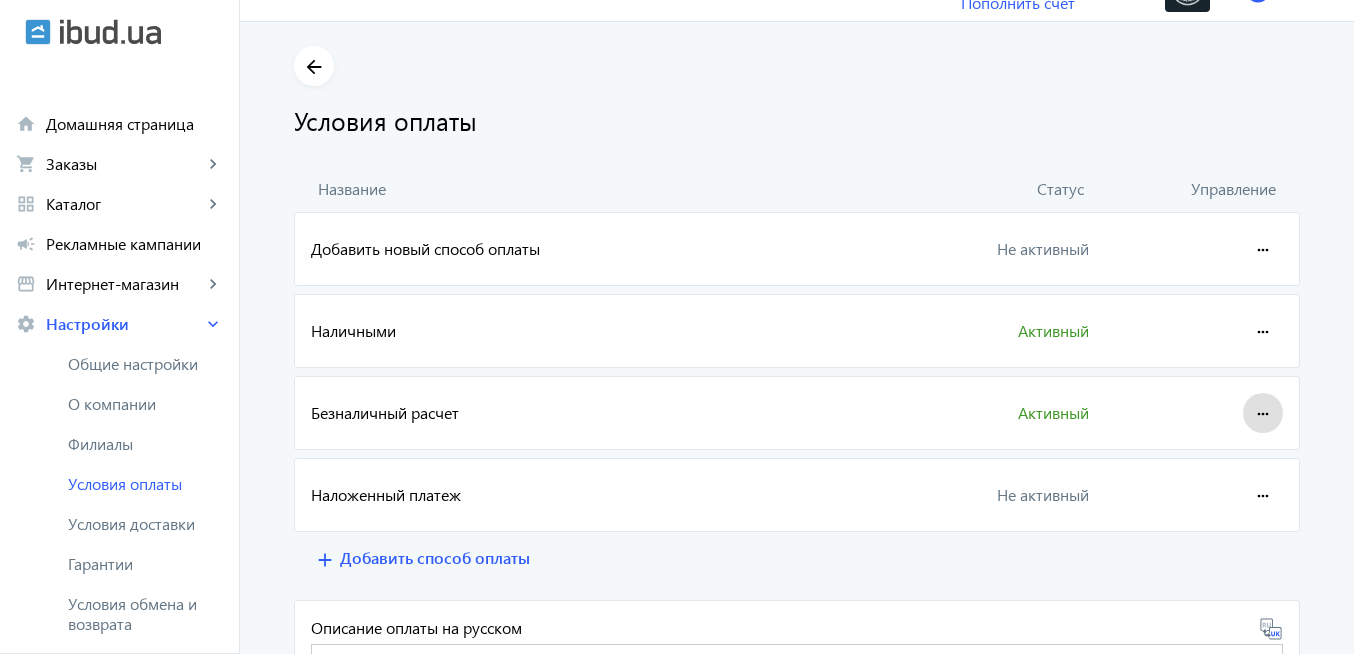 scroll, scrollTop: 0, scrollLeft: 0, axis: both 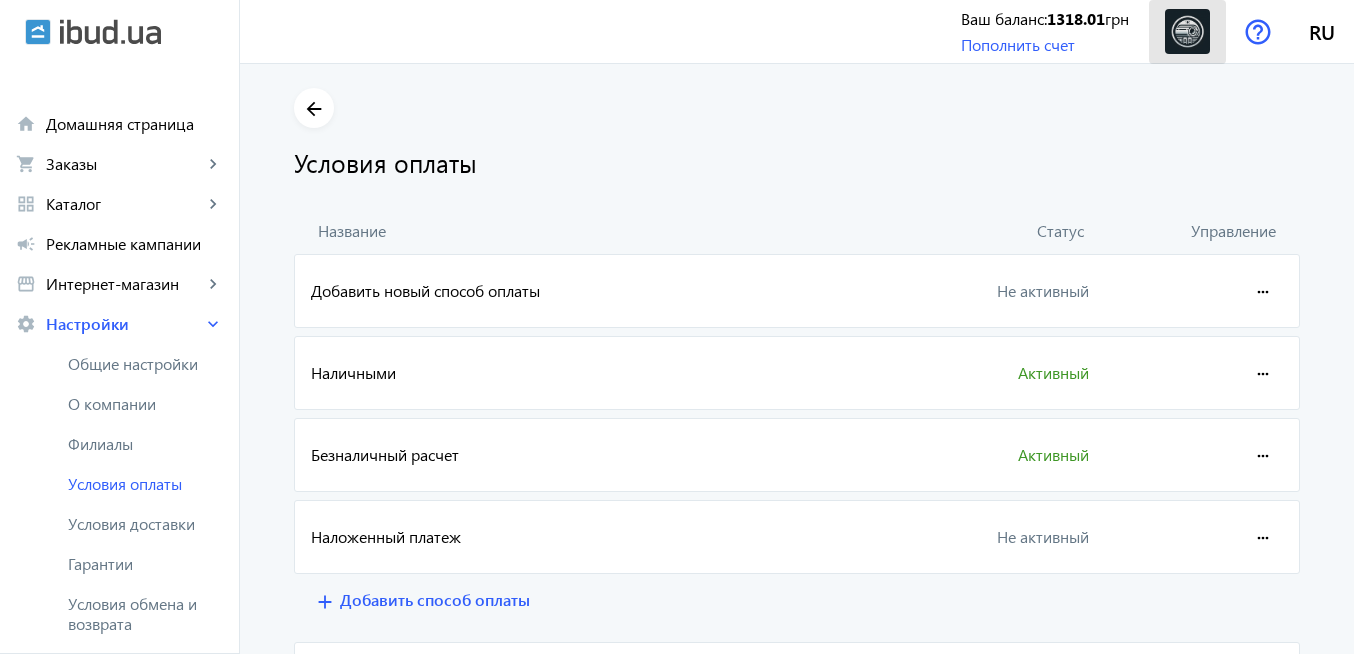 click 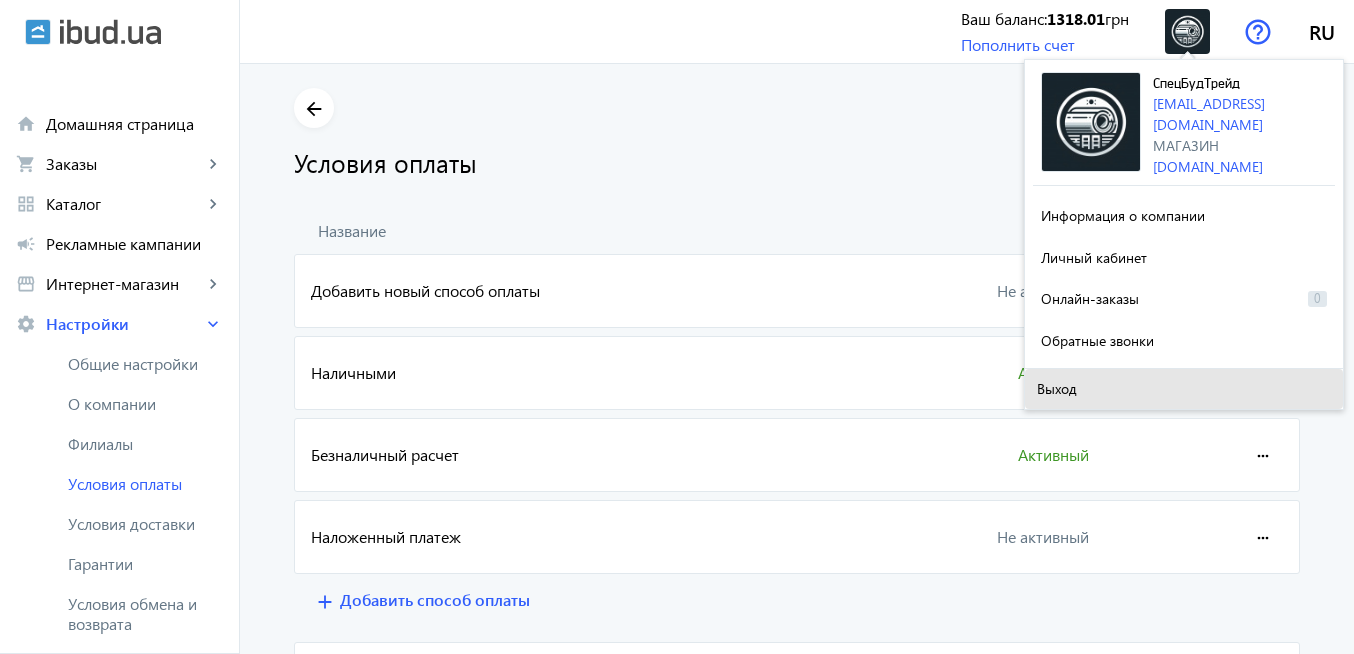 click on "Выход" 